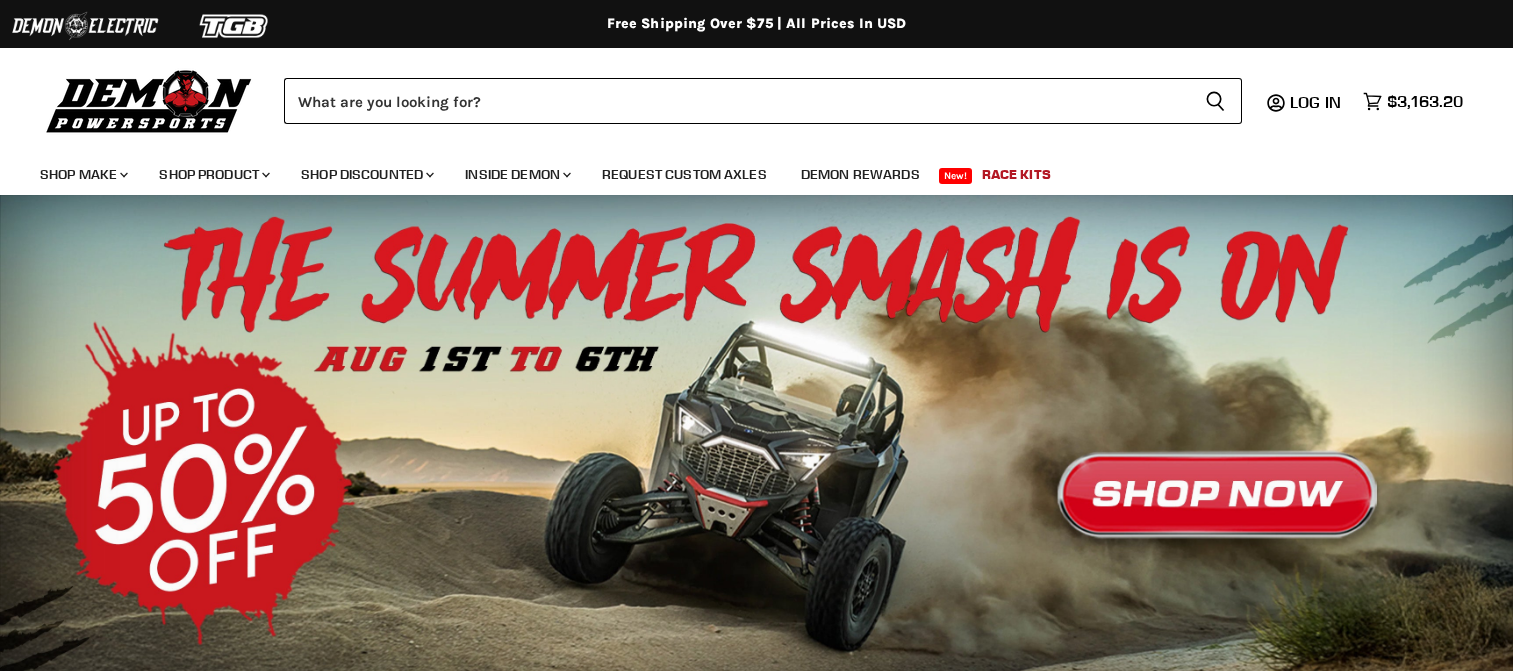 scroll, scrollTop: 0, scrollLeft: 0, axis: both 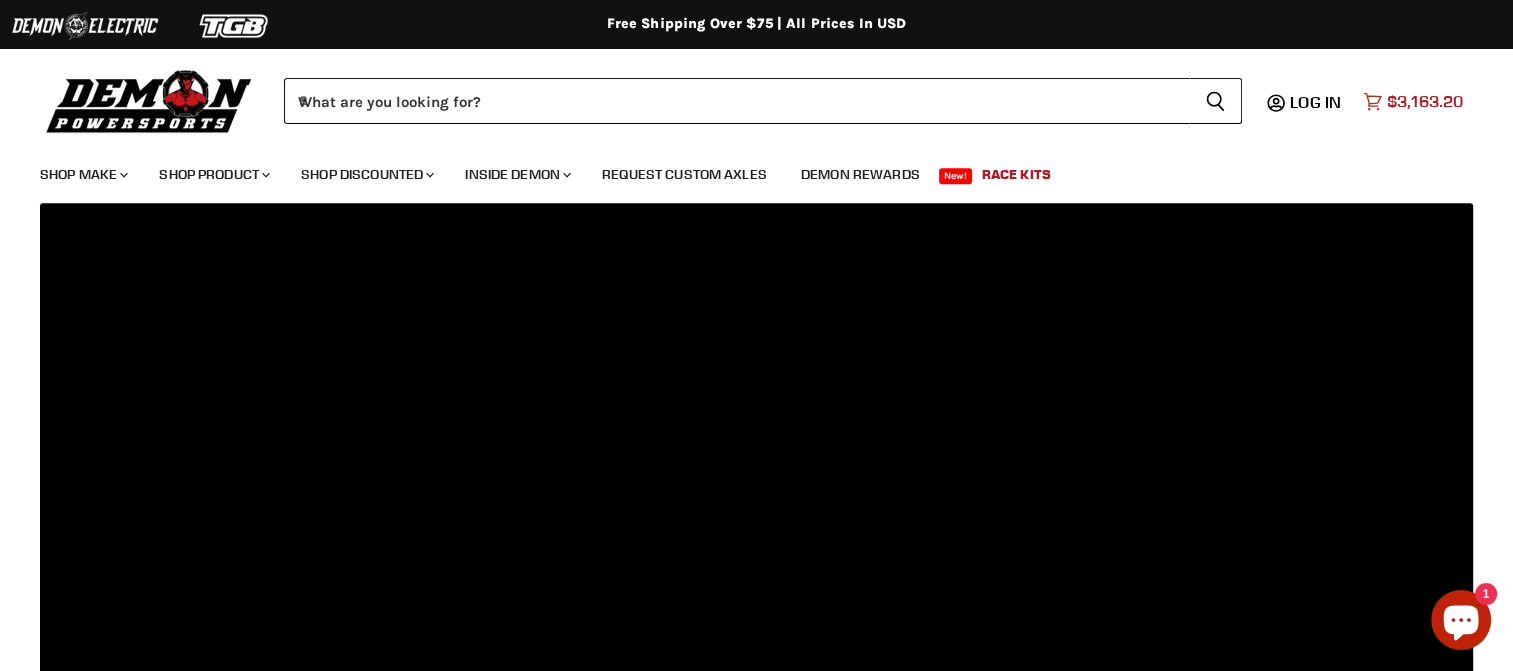 click on "$3,163.20" at bounding box center [1425, 101] 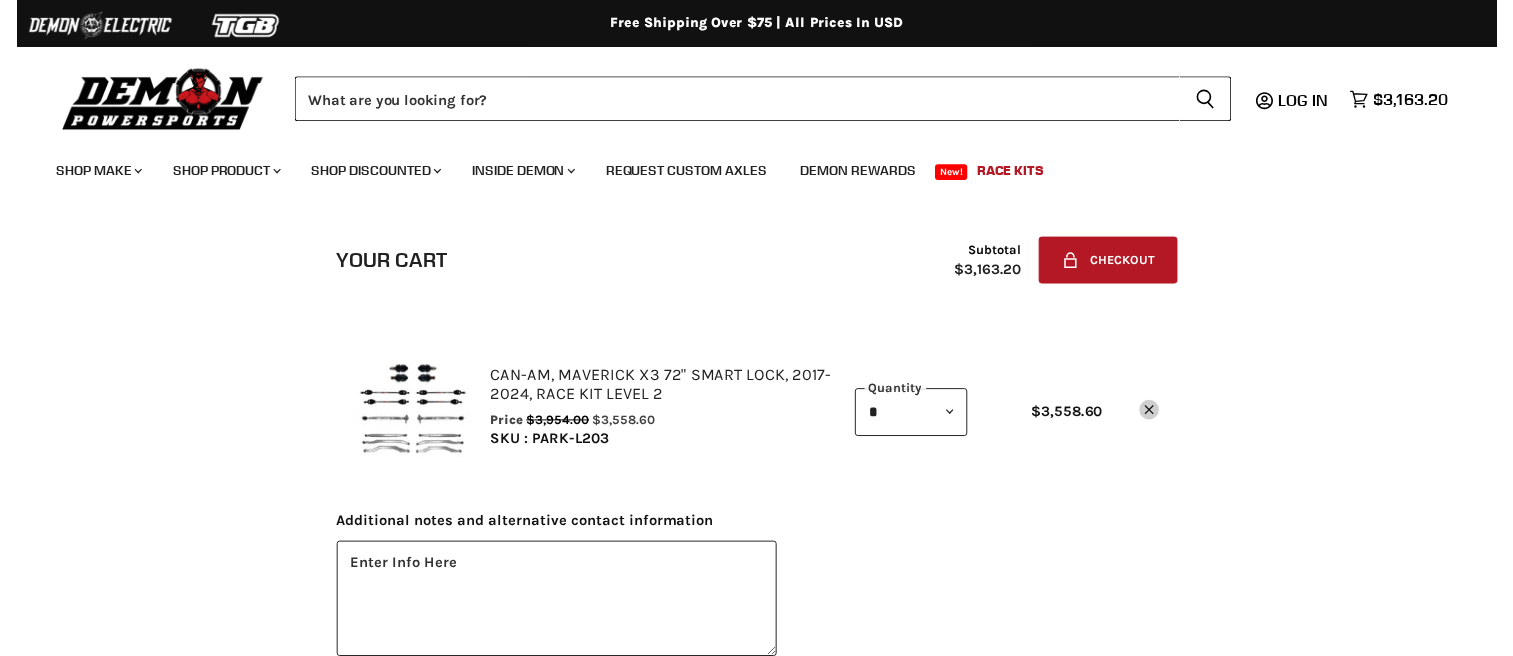 scroll, scrollTop: 0, scrollLeft: 0, axis: both 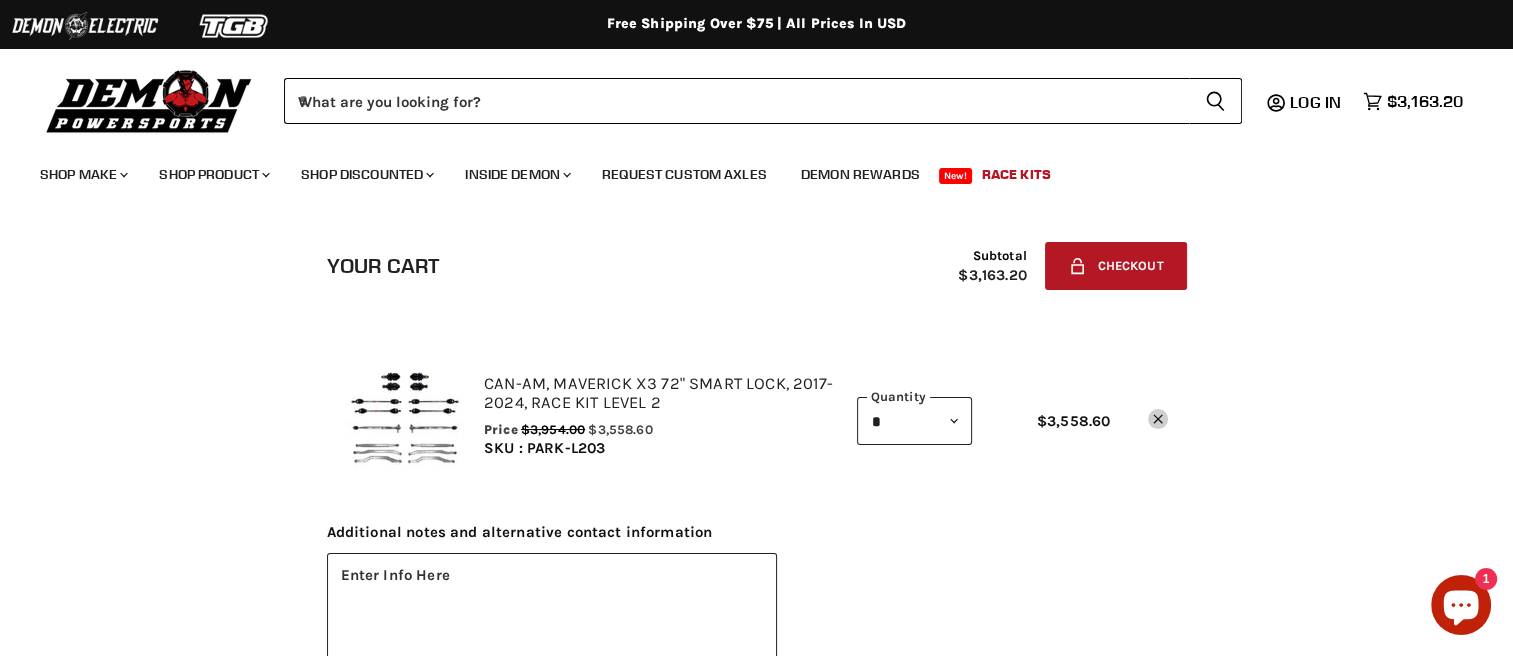 click at bounding box center (405, 416) 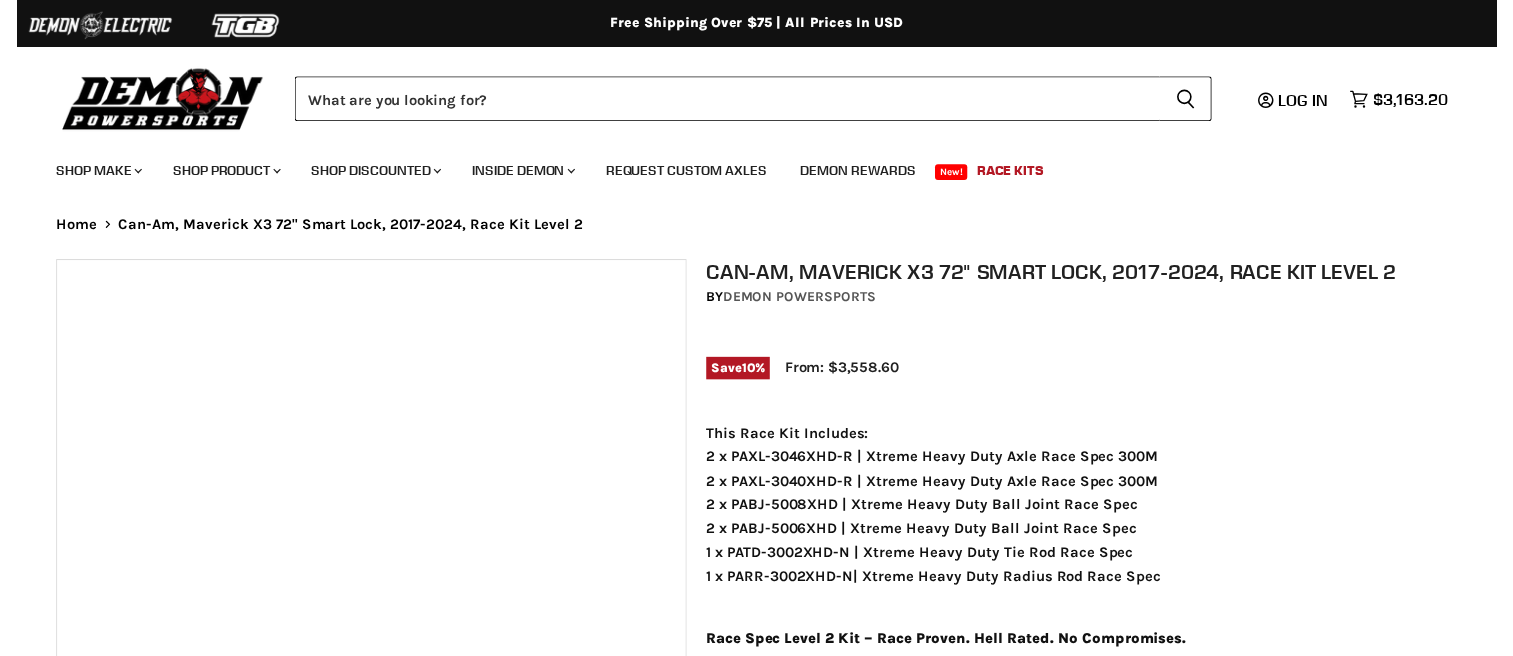 scroll, scrollTop: 0, scrollLeft: 0, axis: both 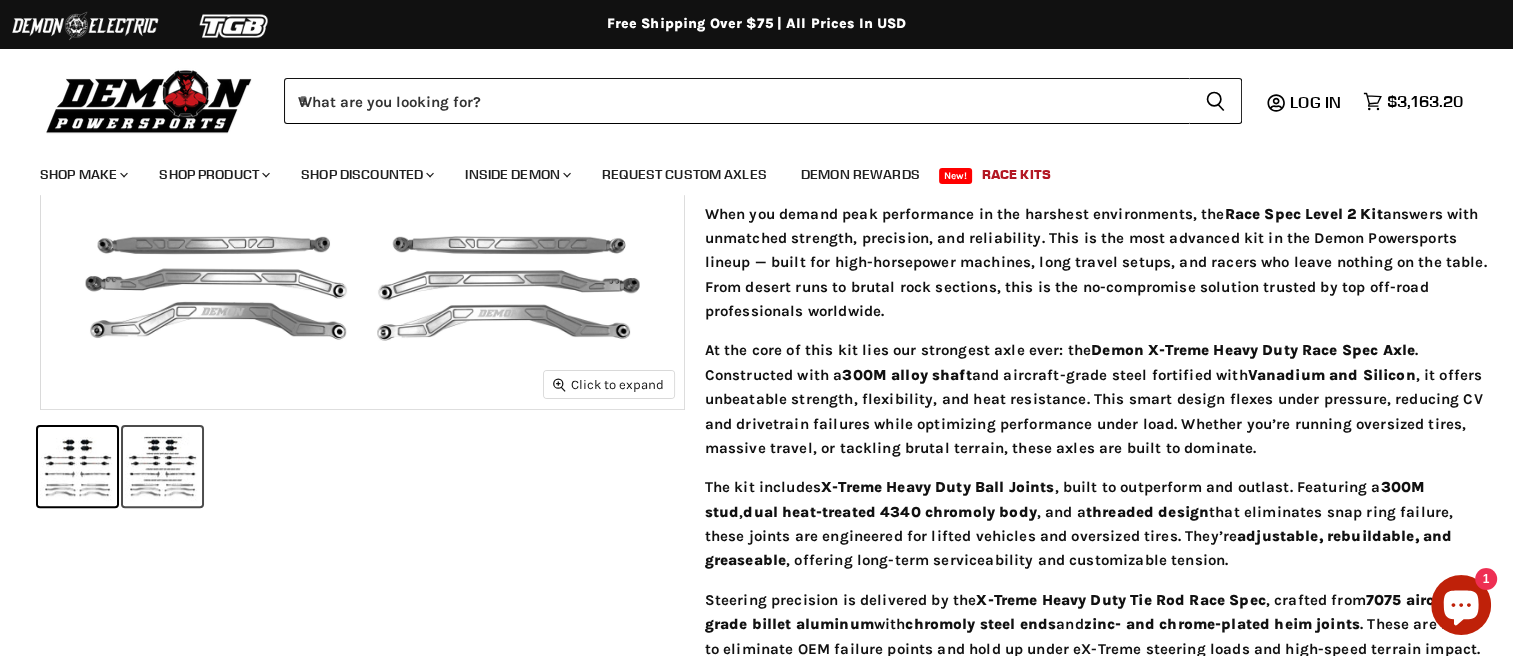 click at bounding box center [162, 466] 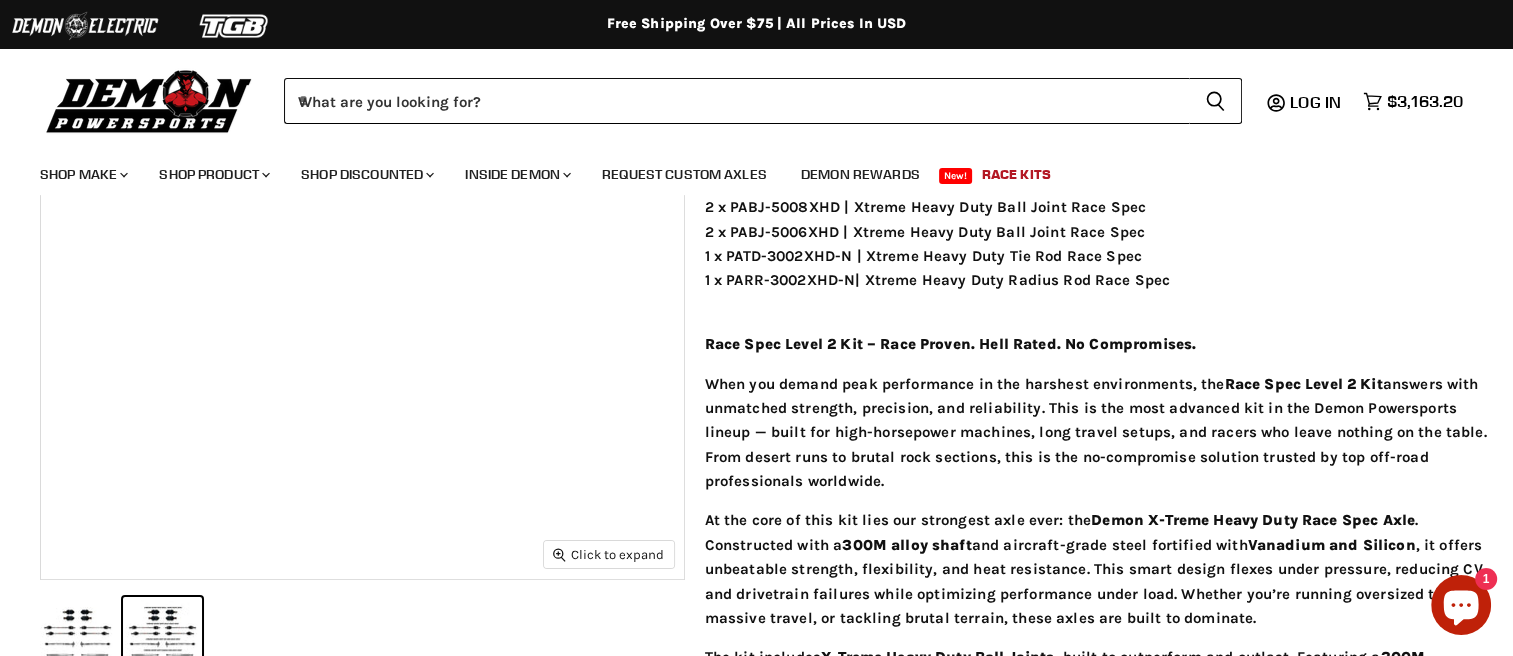 scroll, scrollTop: 300, scrollLeft: 0, axis: vertical 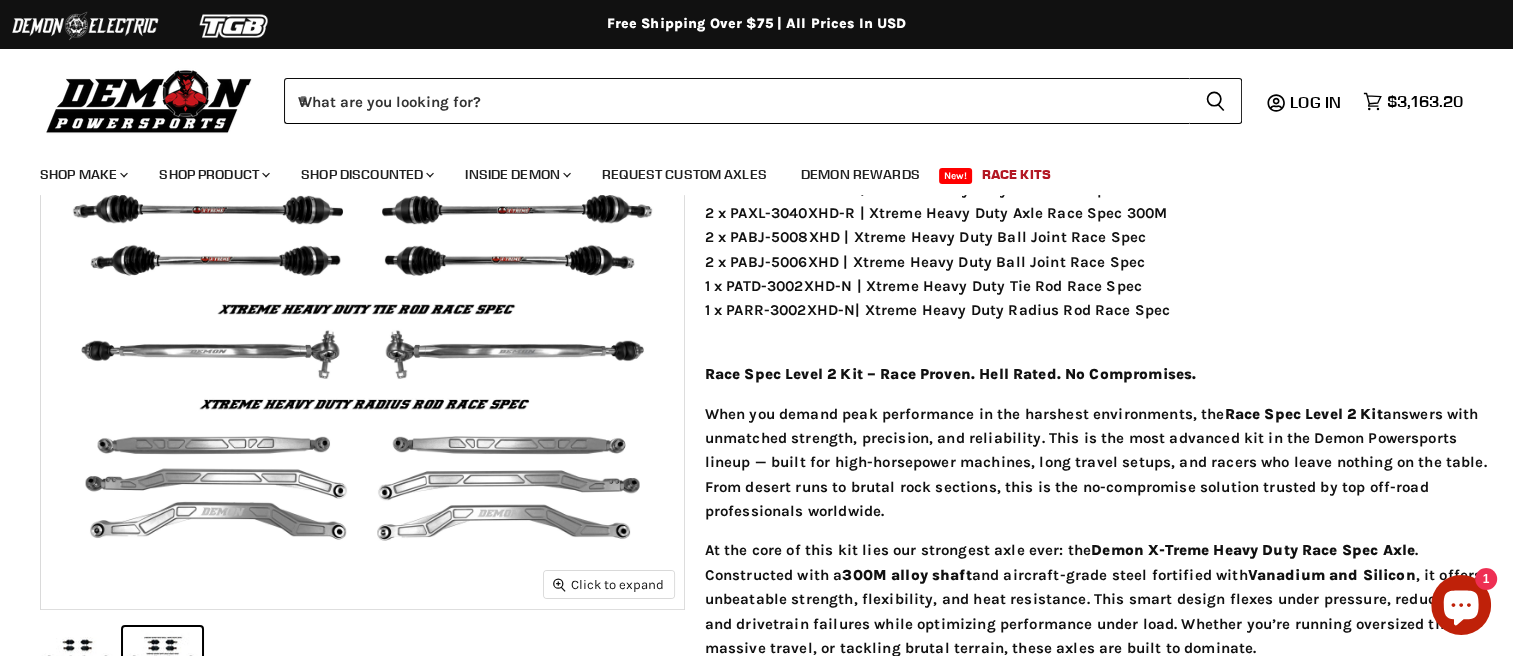 click at bounding box center (77, 666) 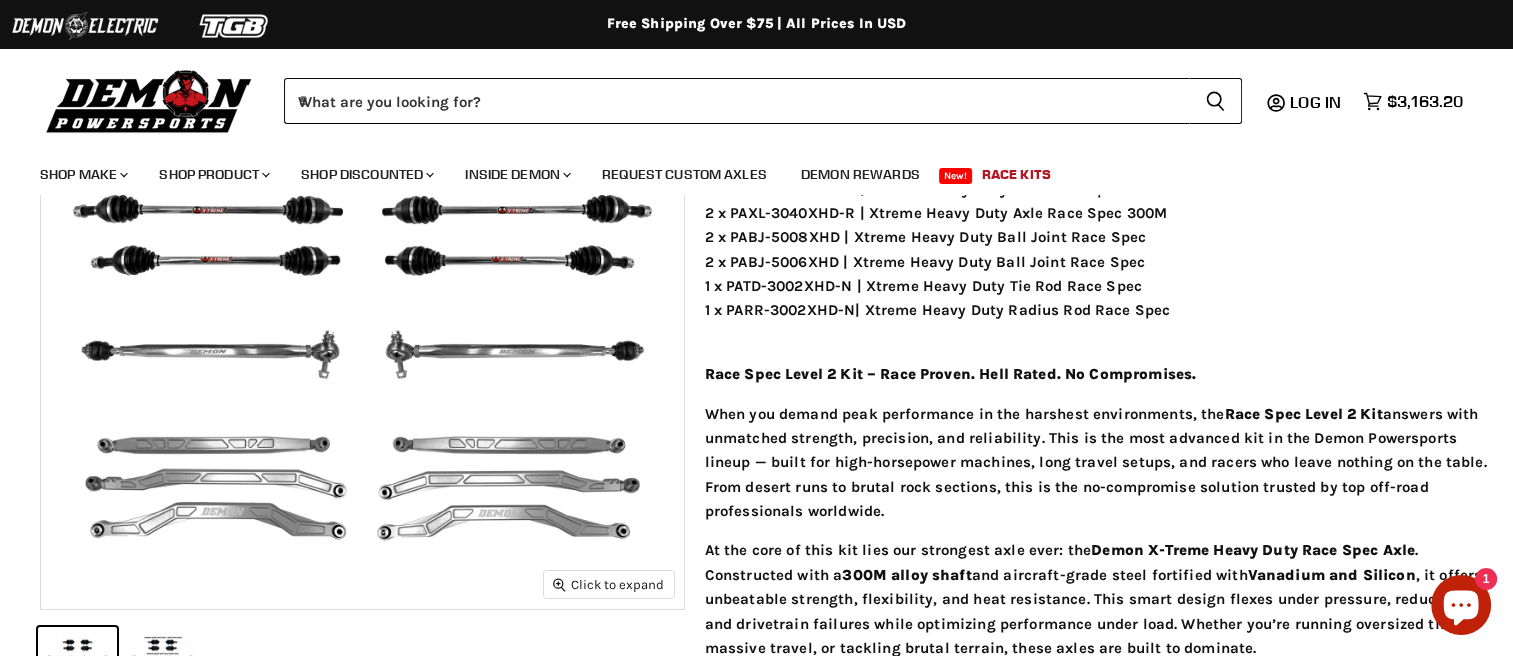 click at bounding box center [162, 666] 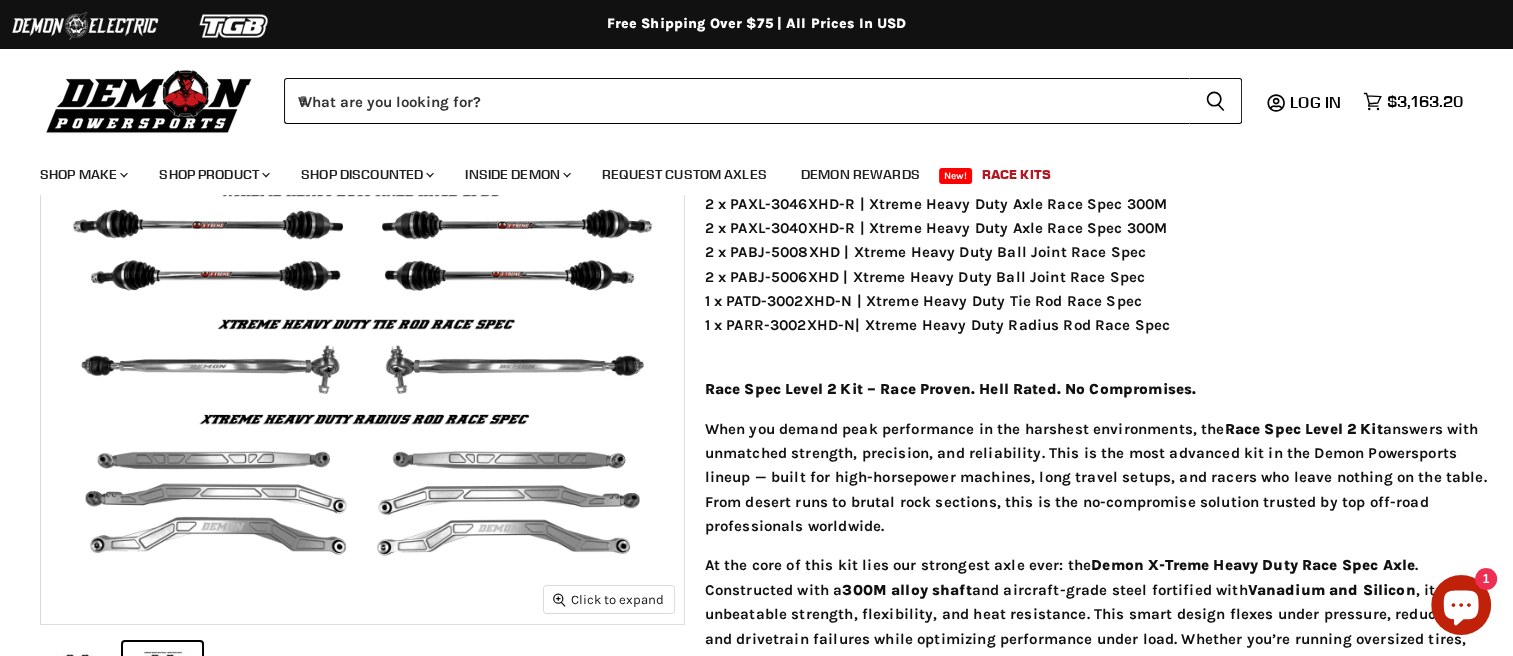 scroll, scrollTop: 0, scrollLeft: 0, axis: both 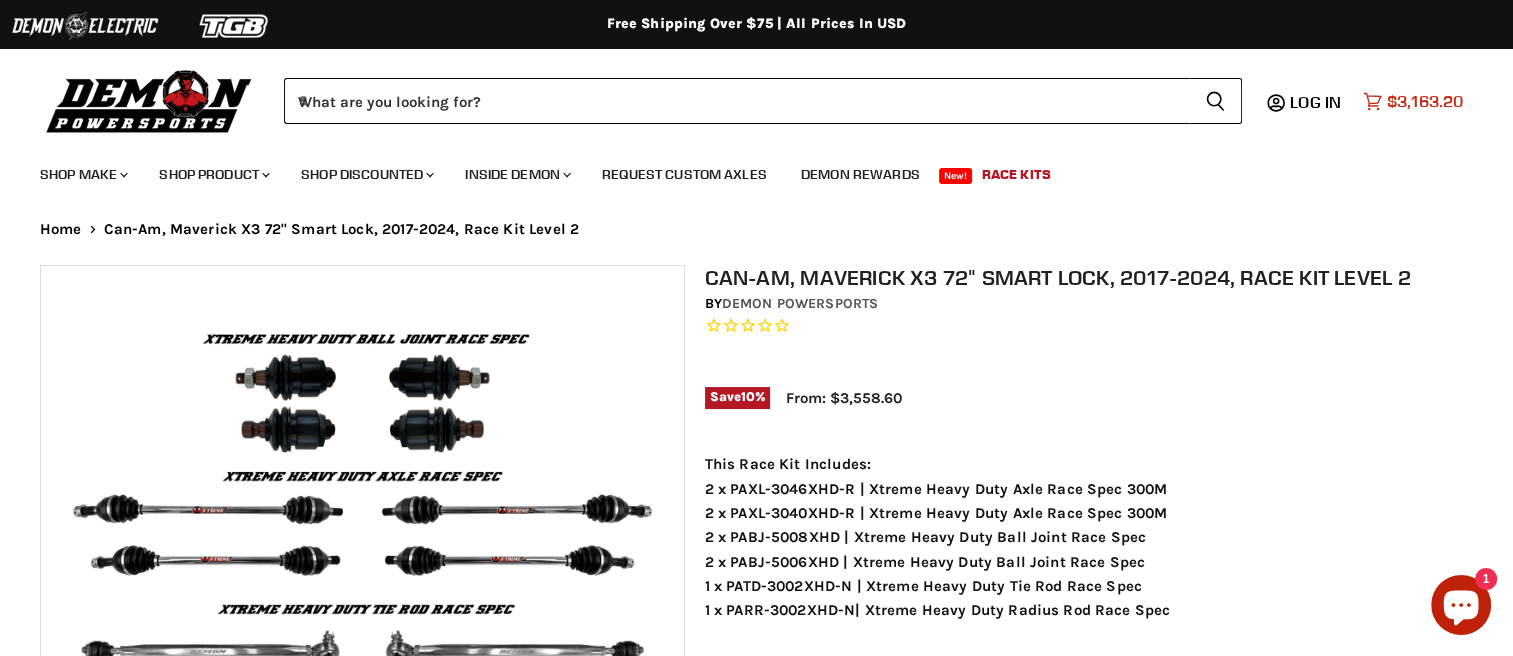 click on "Cart icon
View cart
$3,163.20" at bounding box center [1413, 101] 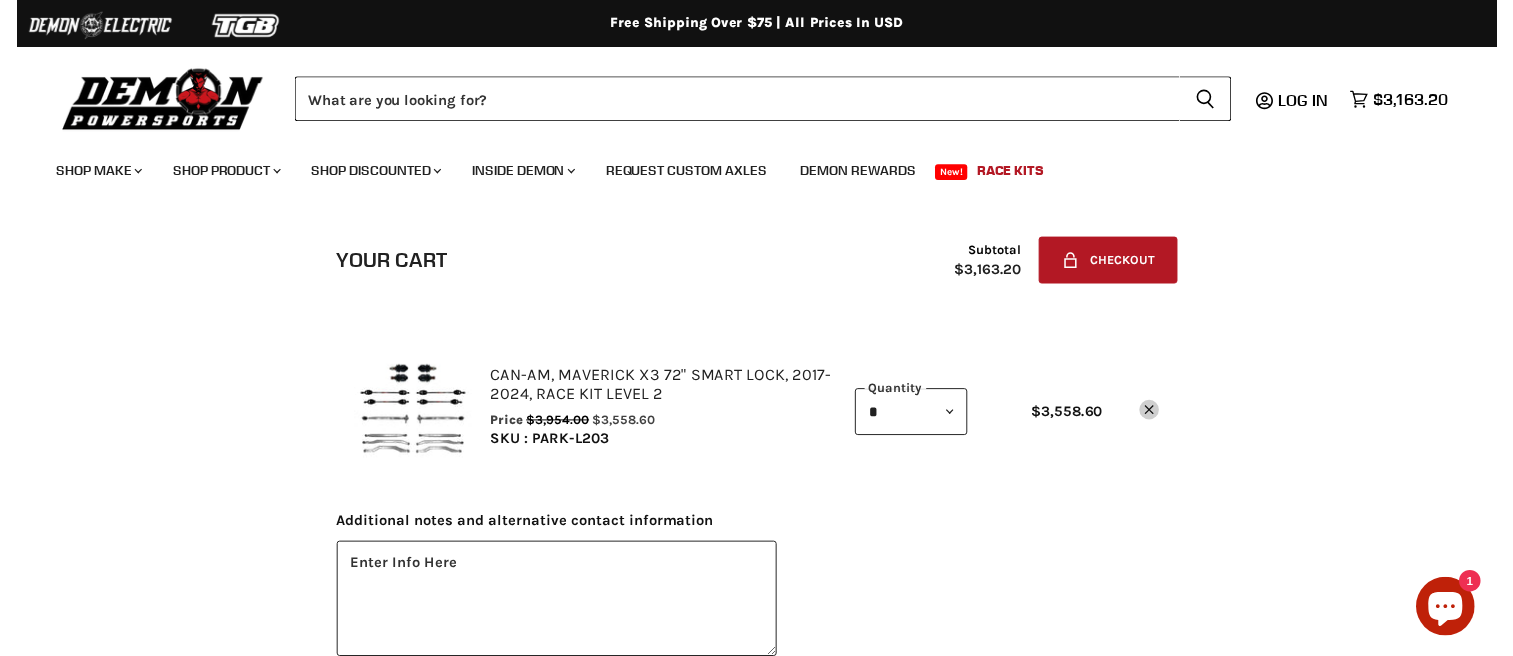 scroll, scrollTop: 0, scrollLeft: 0, axis: both 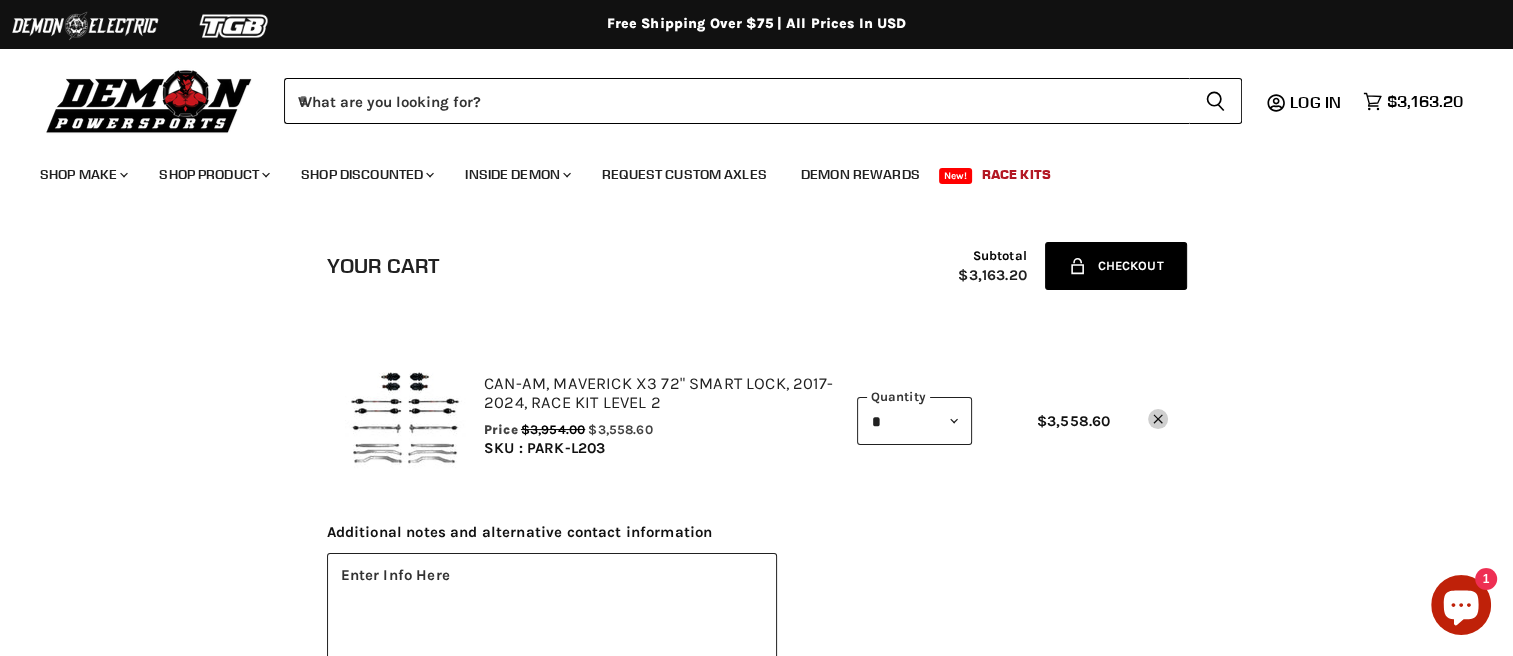 click on "Lock icon
Checkout" at bounding box center [1115, 266] 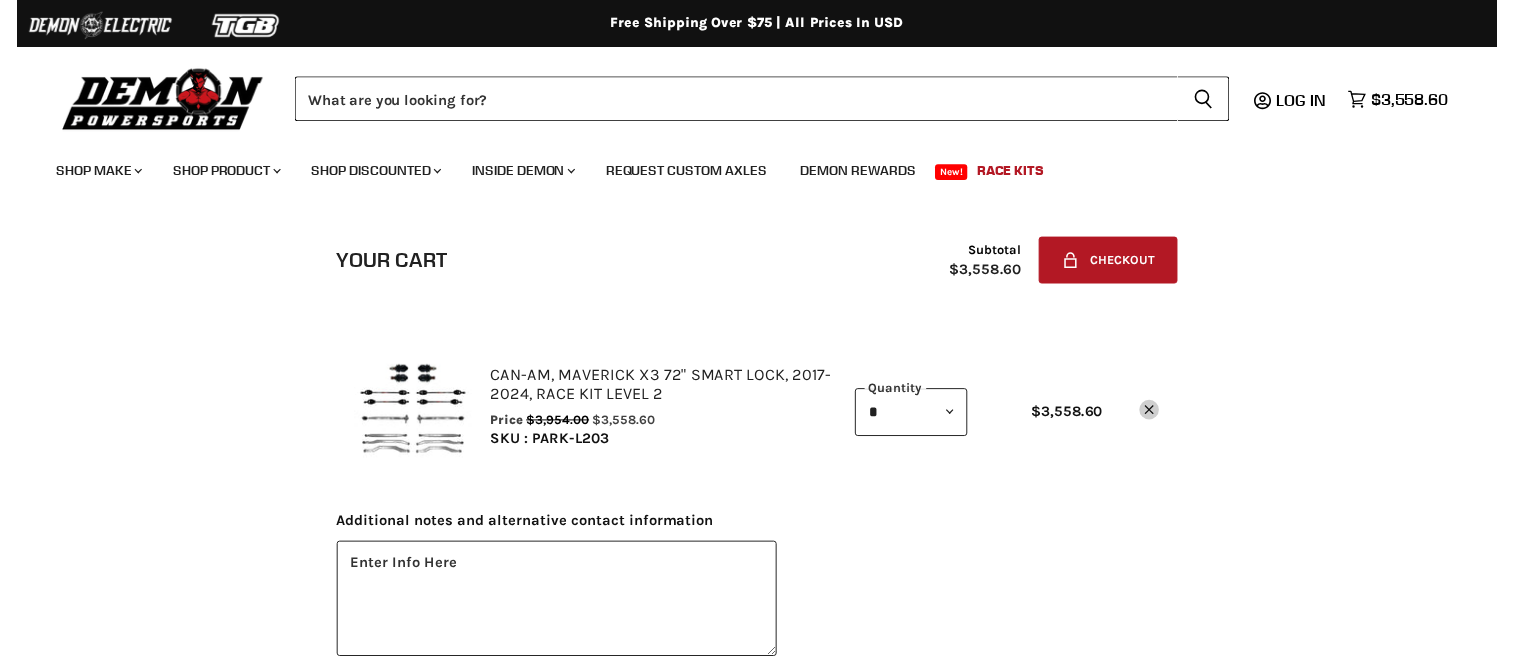scroll, scrollTop: 0, scrollLeft: 0, axis: both 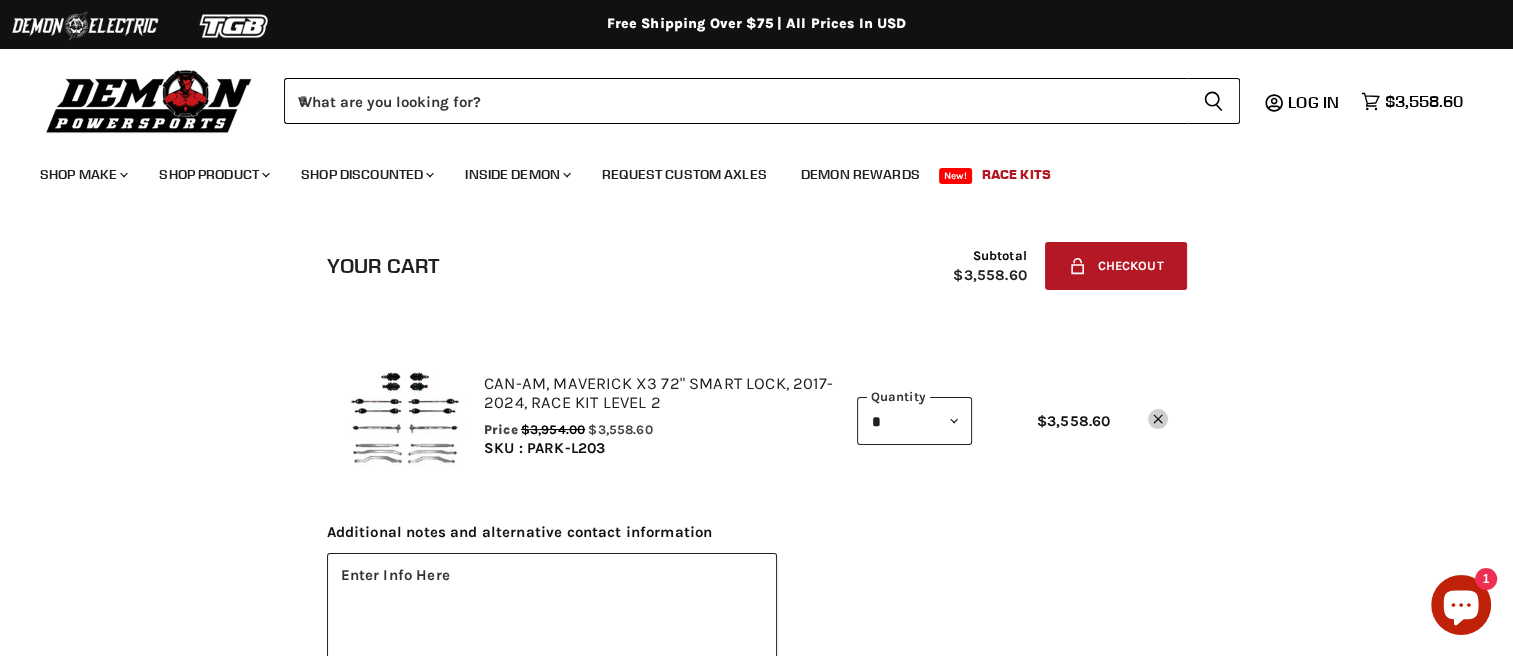 click 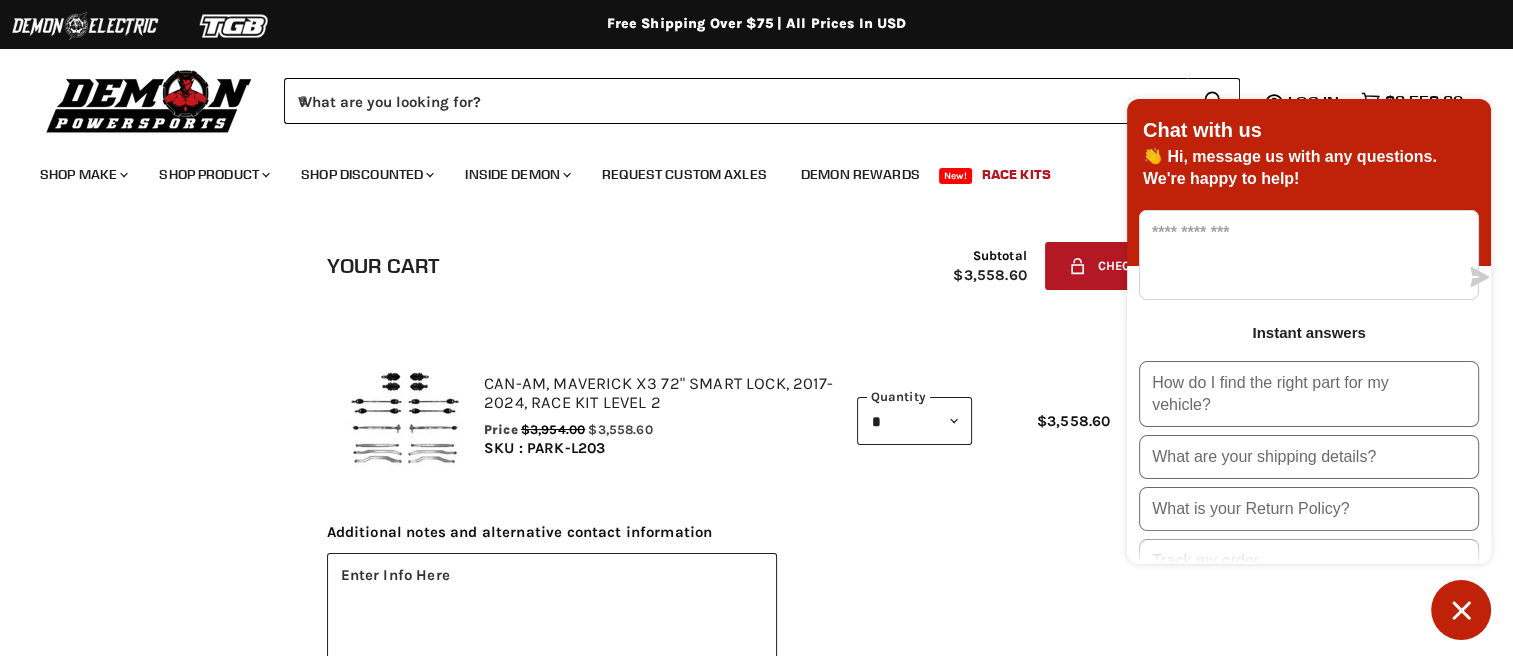 scroll, scrollTop: 66, scrollLeft: 0, axis: vertical 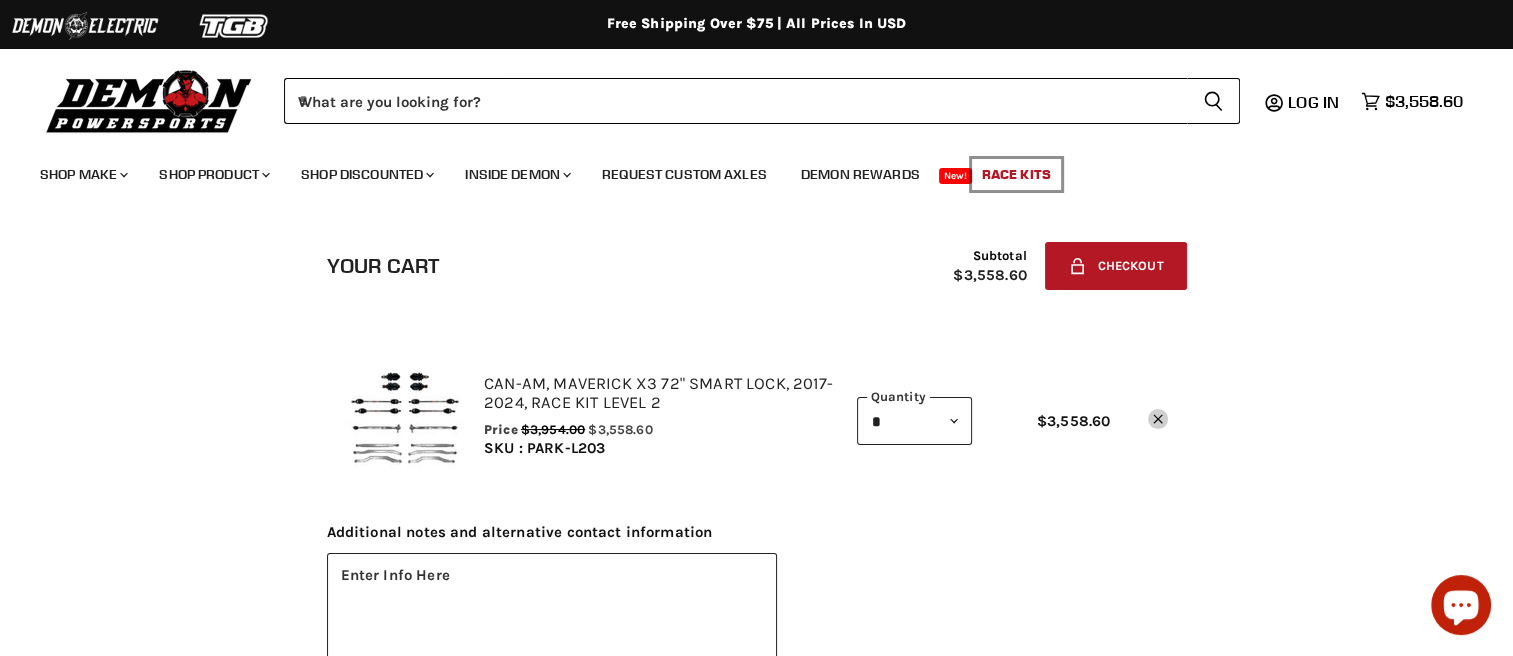 click on "Race Kits" at bounding box center (1016, 174) 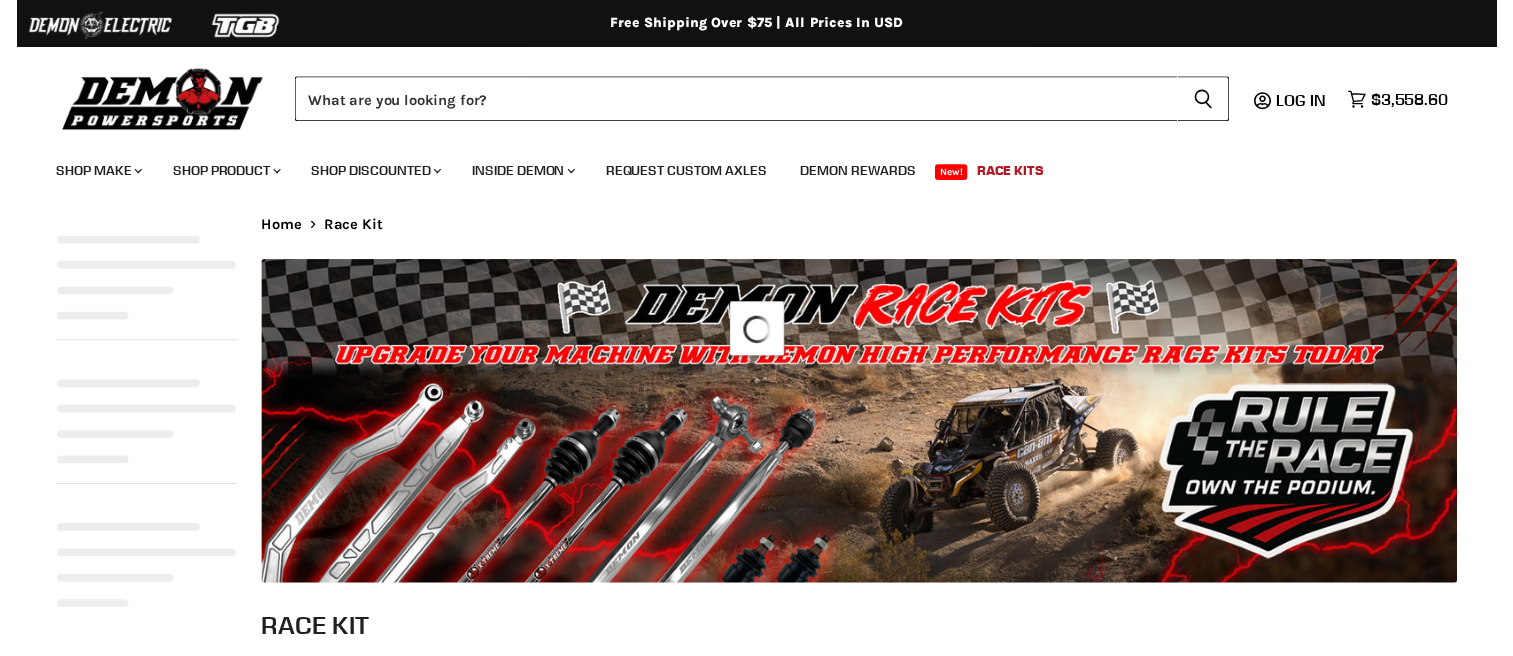scroll, scrollTop: 0, scrollLeft: 0, axis: both 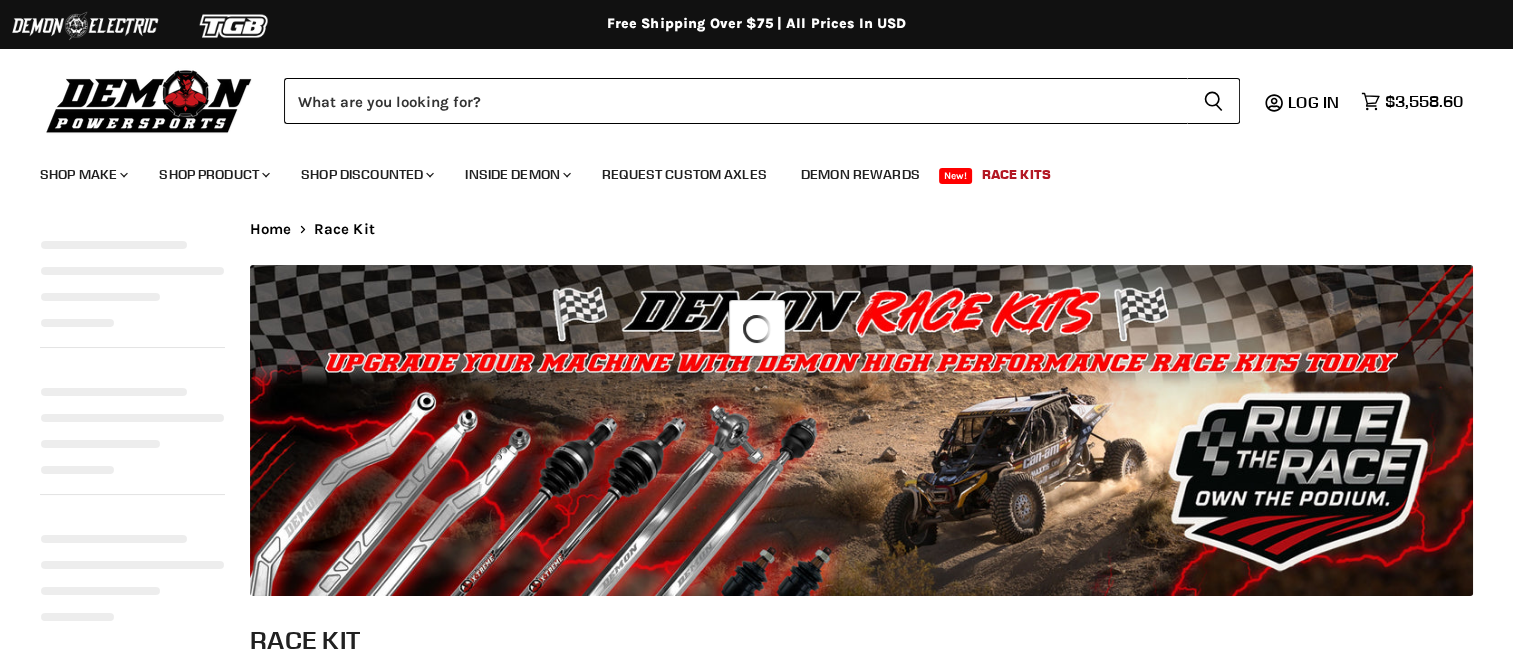 select on "**********" 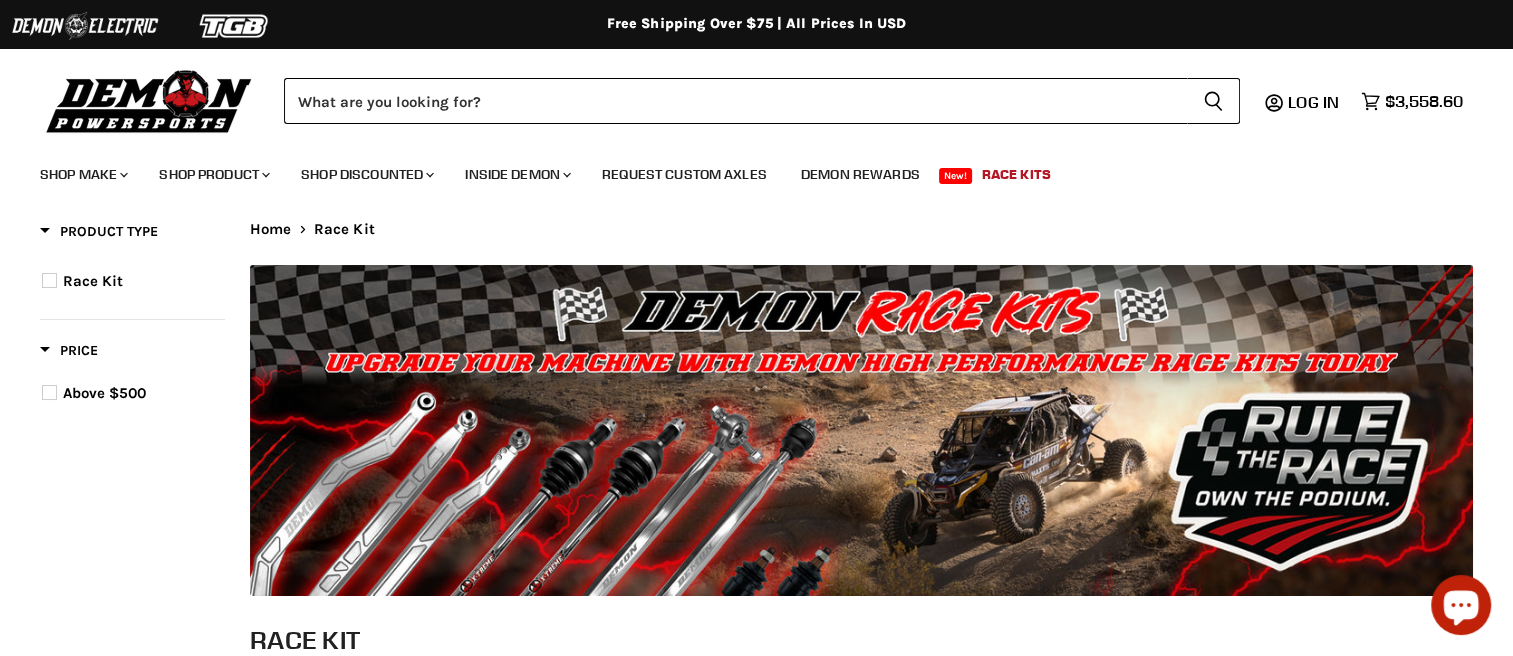 scroll, scrollTop: 0, scrollLeft: 0, axis: both 